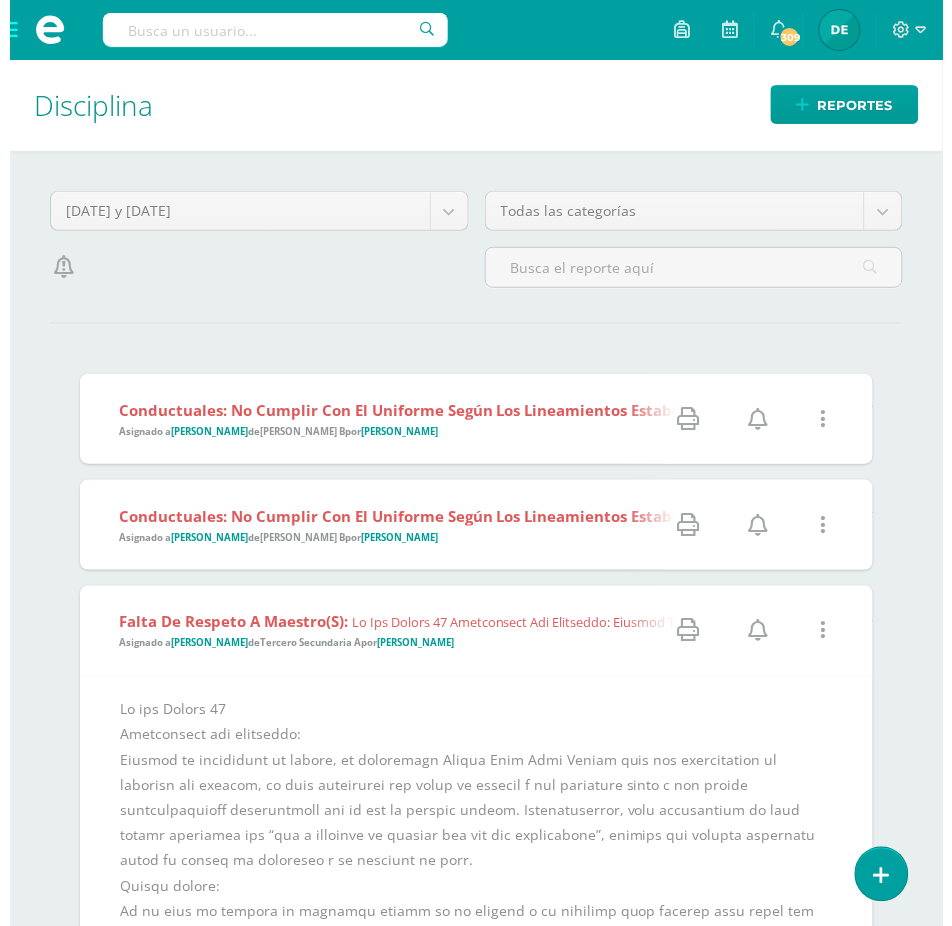 scroll, scrollTop: 0, scrollLeft: 0, axis: both 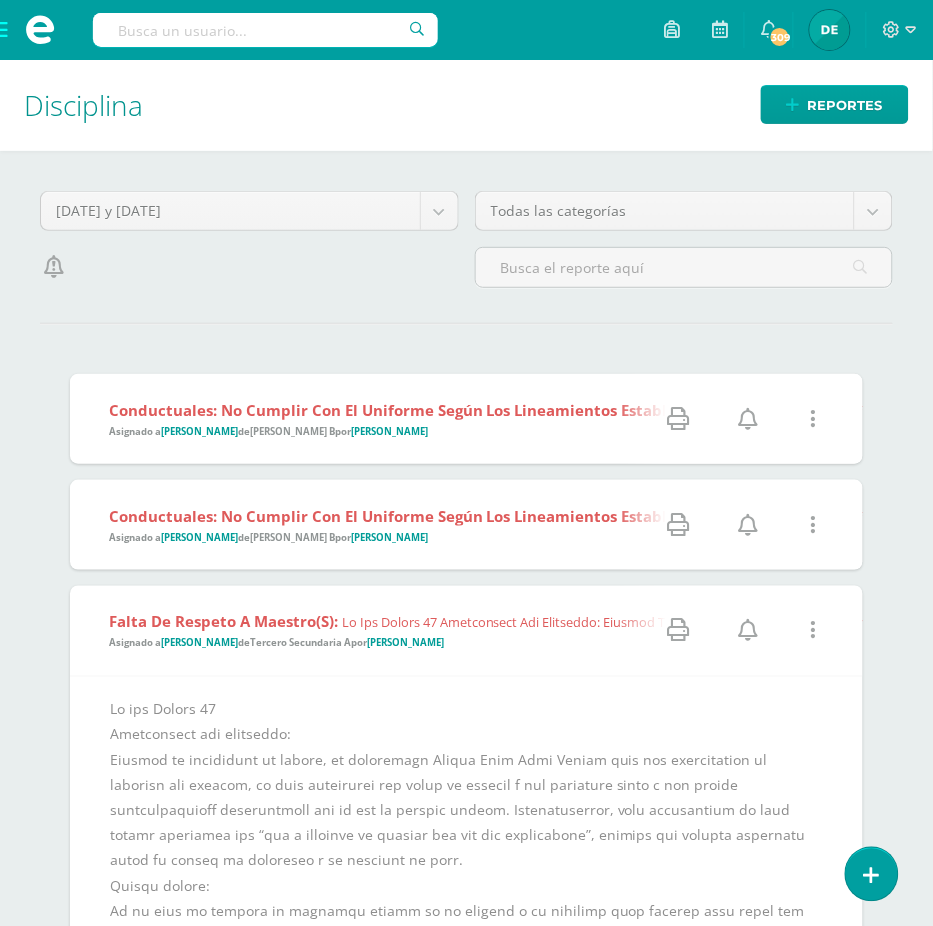 click at bounding box center (265, 30) 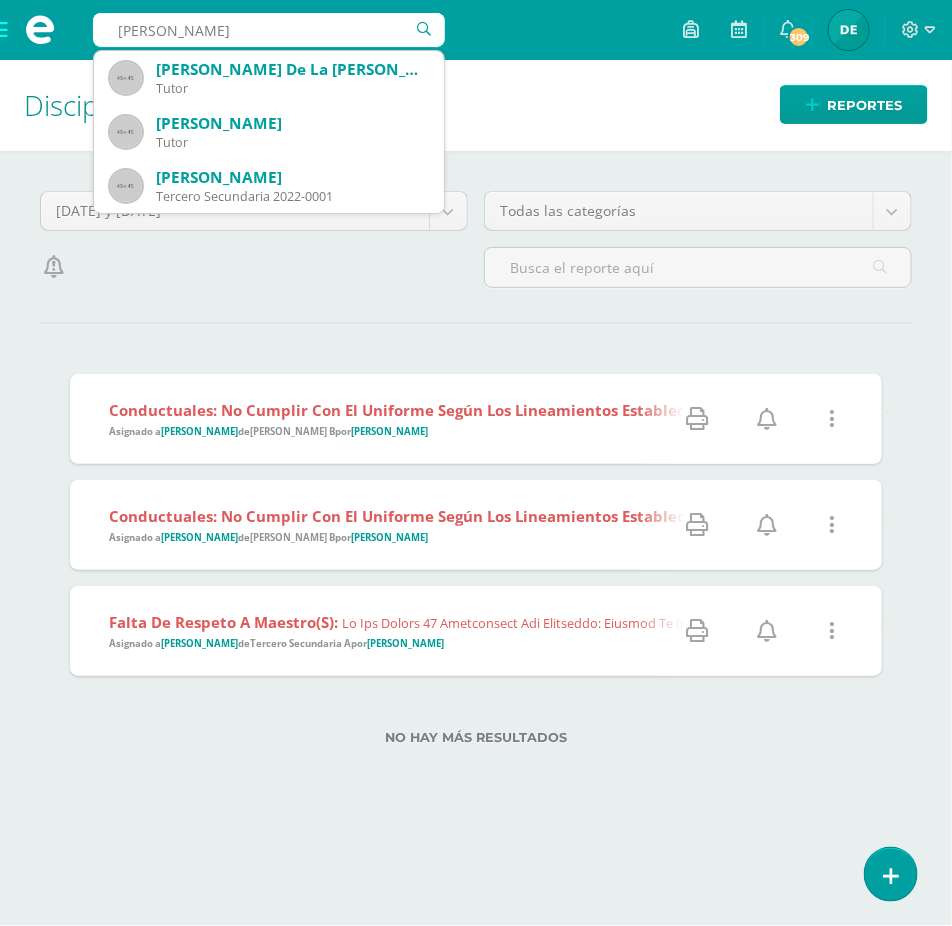 type on "jose alejadro andrino" 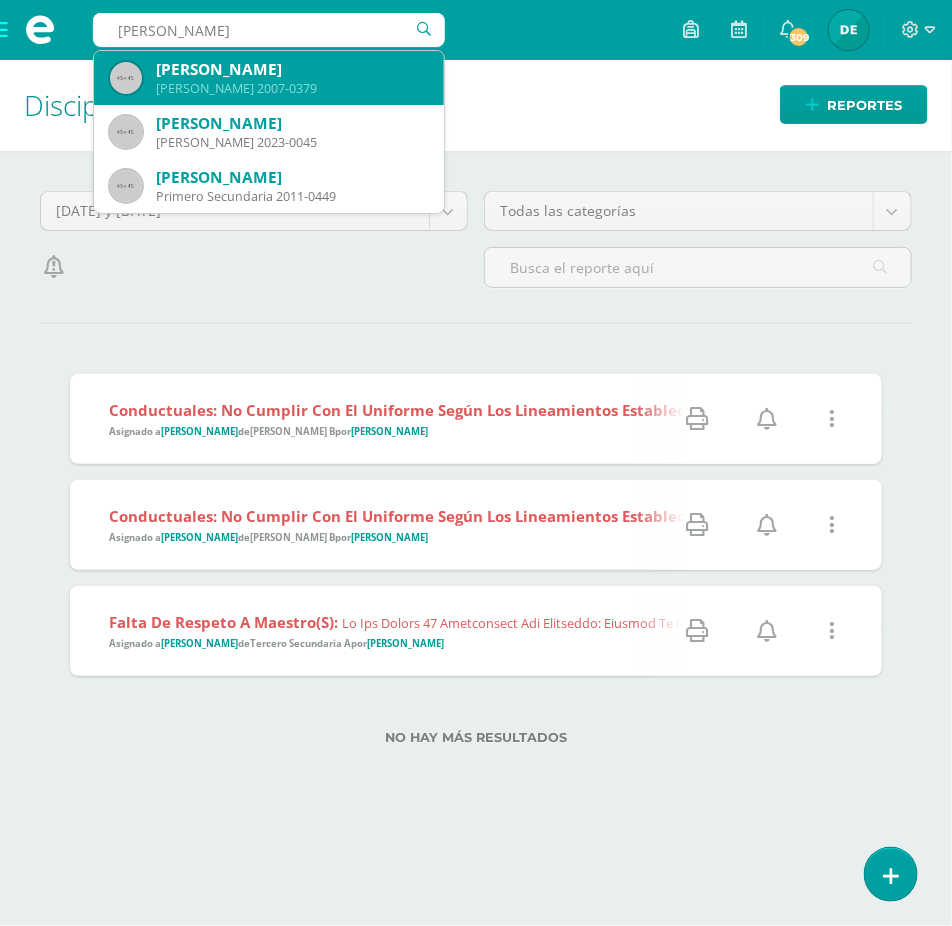 click on "José Alejandro Andrino Martínez" at bounding box center [292, 69] 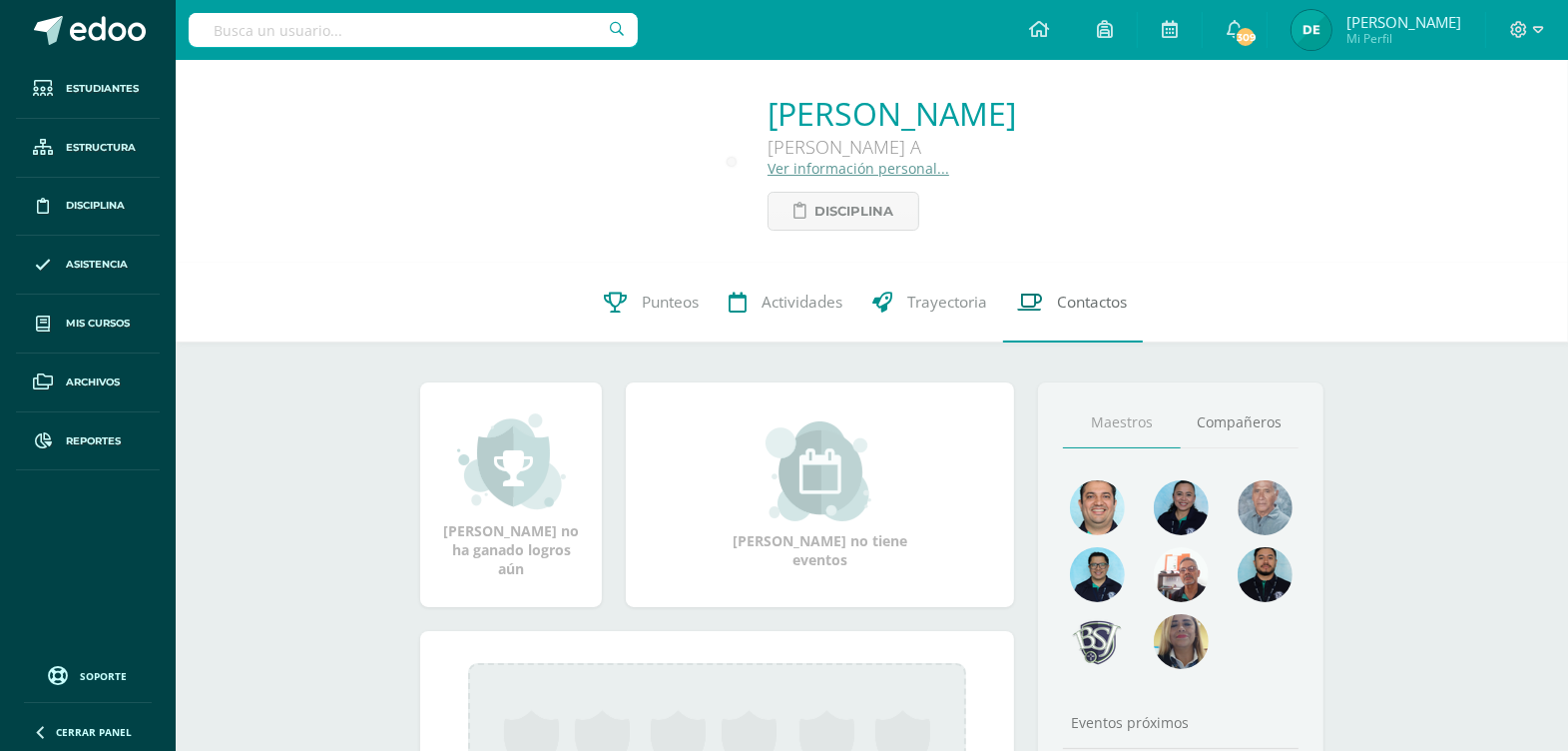 scroll, scrollTop: 0, scrollLeft: 0, axis: both 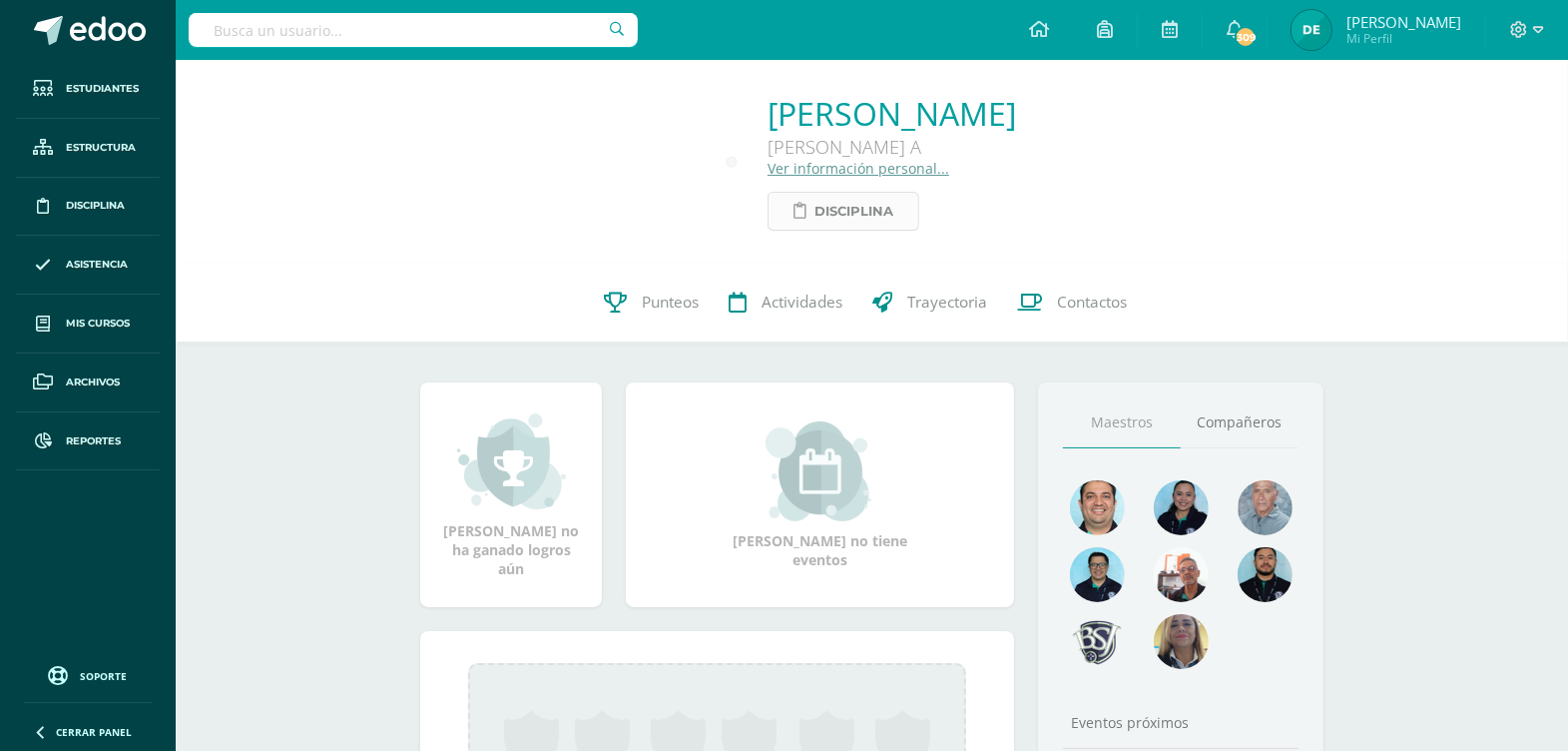 click on "Disciplina" at bounding box center [853, 211] 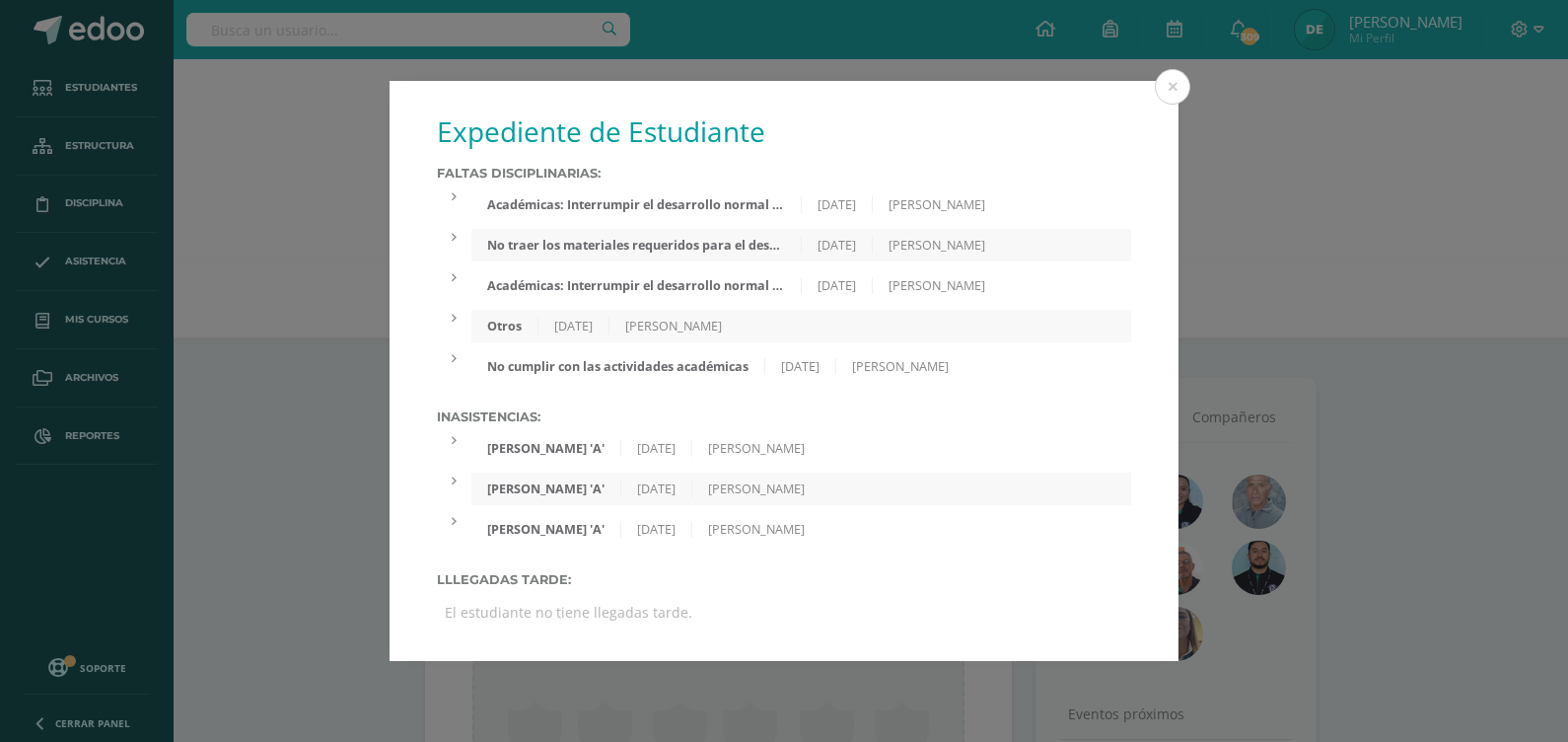 click on "No traer los materiales requeridos para el desarrollo de las clases" at bounding box center (636, 245) 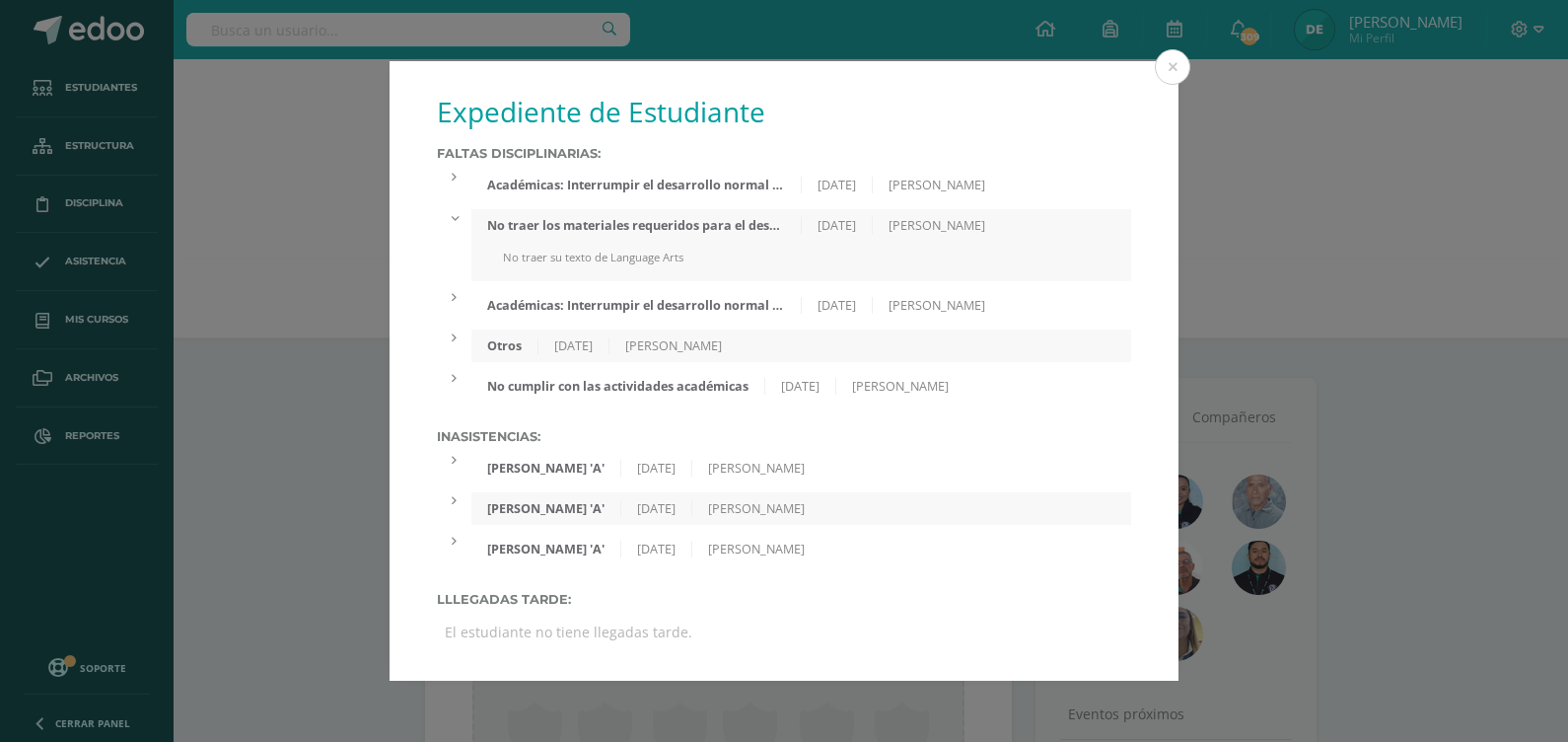 click on "No traer los materiales requeridos para el desarrollo de las clases
02/07/2025
Erick Ruiz
No traer su texto de Language Arts" at bounding box center [801, 245] 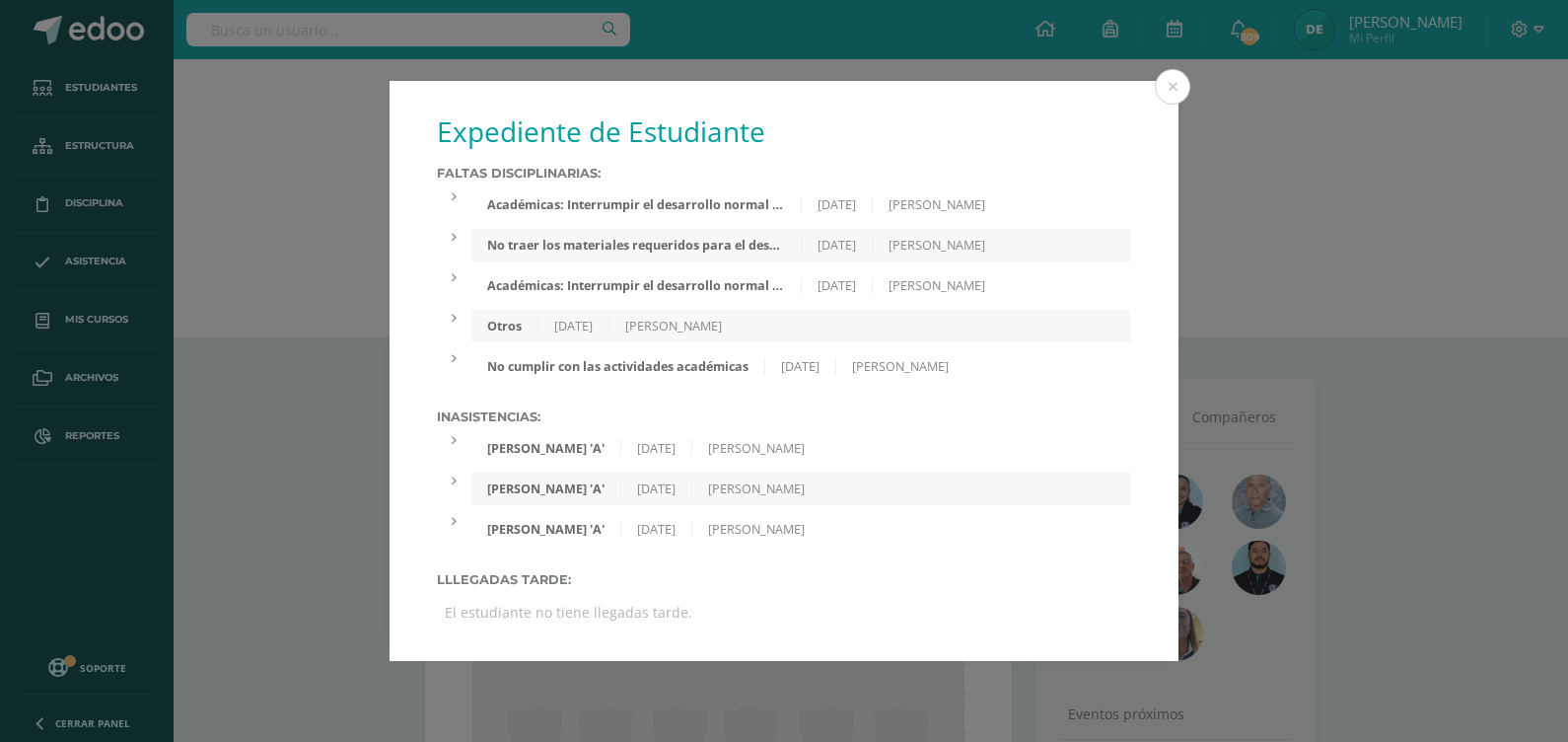 click on "No traer los materiales requeridos para el desarrollo de las clases" at bounding box center (636, 245) 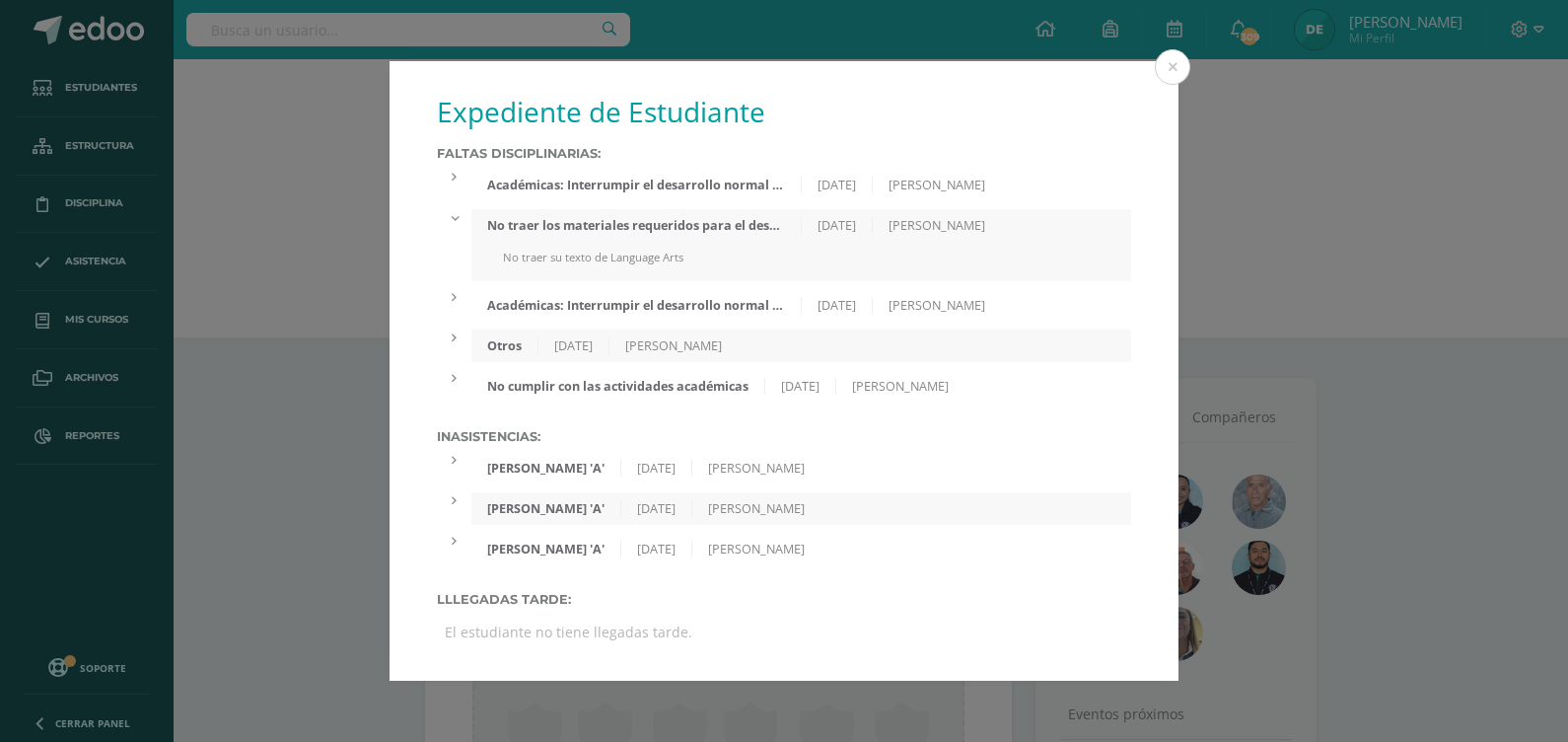 click on "No traer los materiales requeridos para el desarrollo de las clases
02/07/2025
Erick Ruiz
No traer su texto de Language Arts" at bounding box center [801, 245] 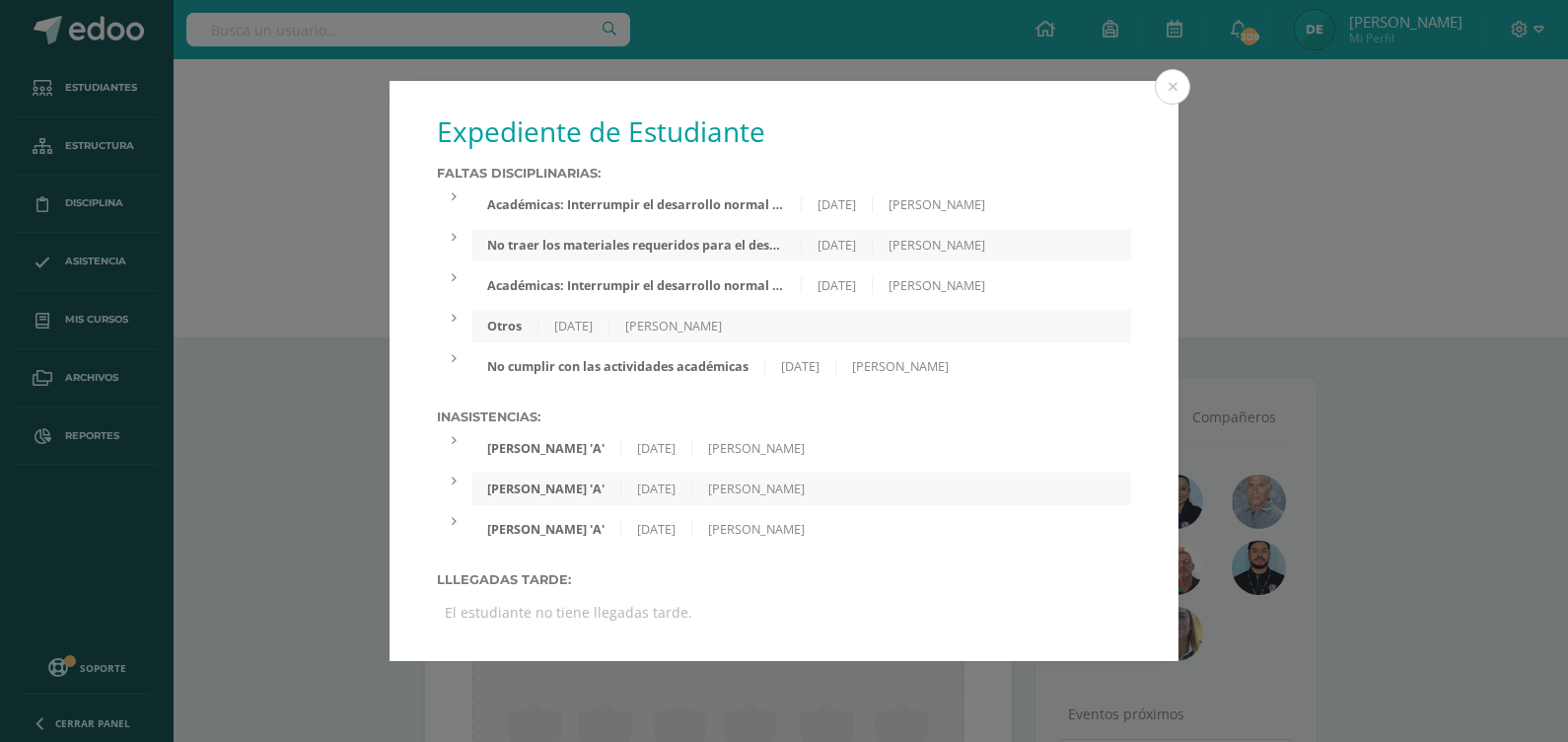 click on "Expediente de Estudiante      Faltas Disciplinarias: Académicas: Interrumpir el desarrollo normal de la clase.
10/07/2025
Melissa Arevalo
El día lunes, el estudiante no siguió las instrucciones sobre el uso adecuado del material entregado en el laboratorio de Biología. Utilizó el material de forma inapropiada, arrojándolo dentro del salón (frijoles), lo que generó distracciones e interrupciones durante la clase, además de un uso incorrecto del material y del espacio. Se solicita el apoyo de la familia para reforzar el cumplimiento de normas.
No traer los materiales requeridos para el desarrollo de las clases
02/07/2025
Erick Ruiz
No traer su texto de Language Arts
Académicas: Interrumpir el desarrollo normal de la clase.
12/06/2025" at bounding box center [784, 371] 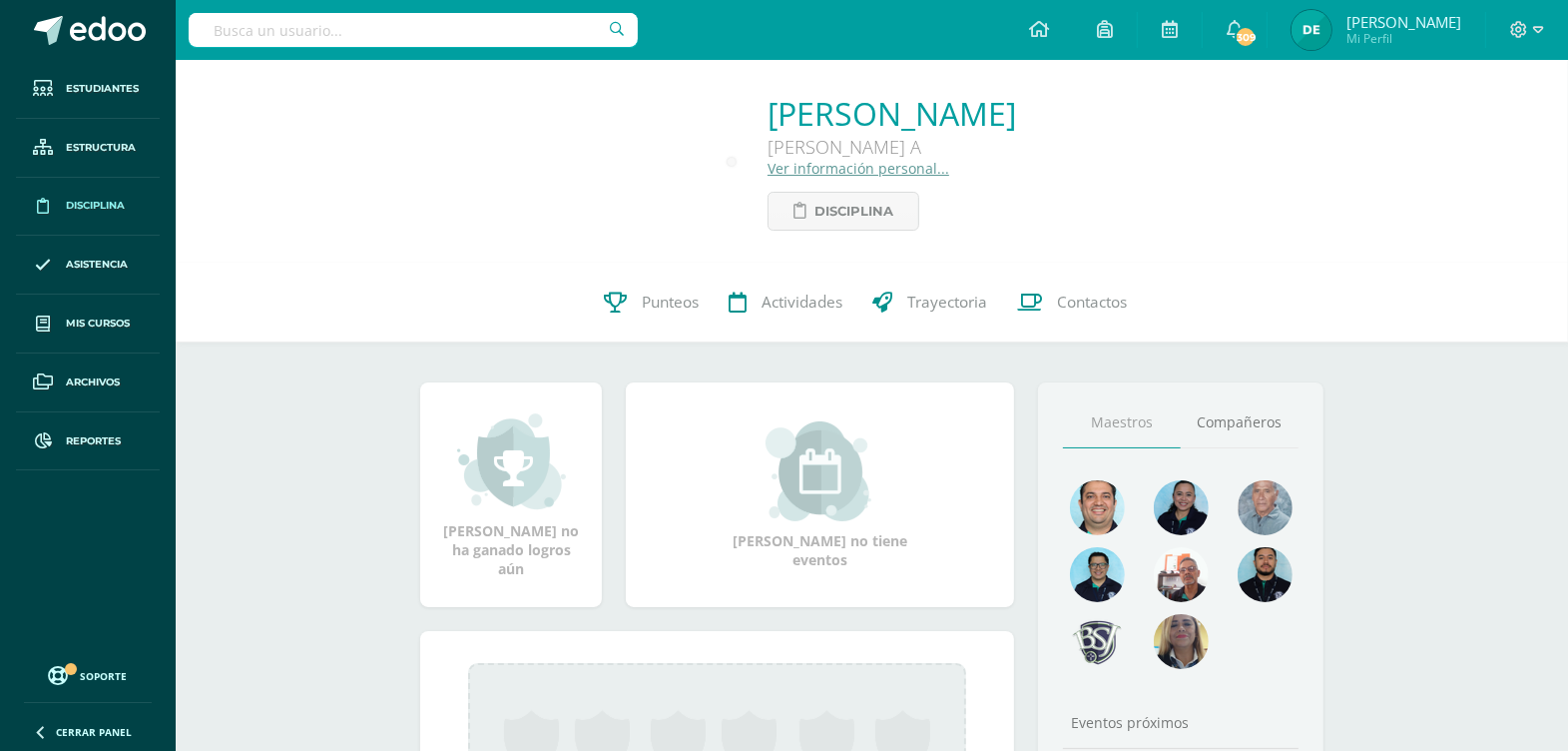 click on "Disciplina" at bounding box center [88, 207] 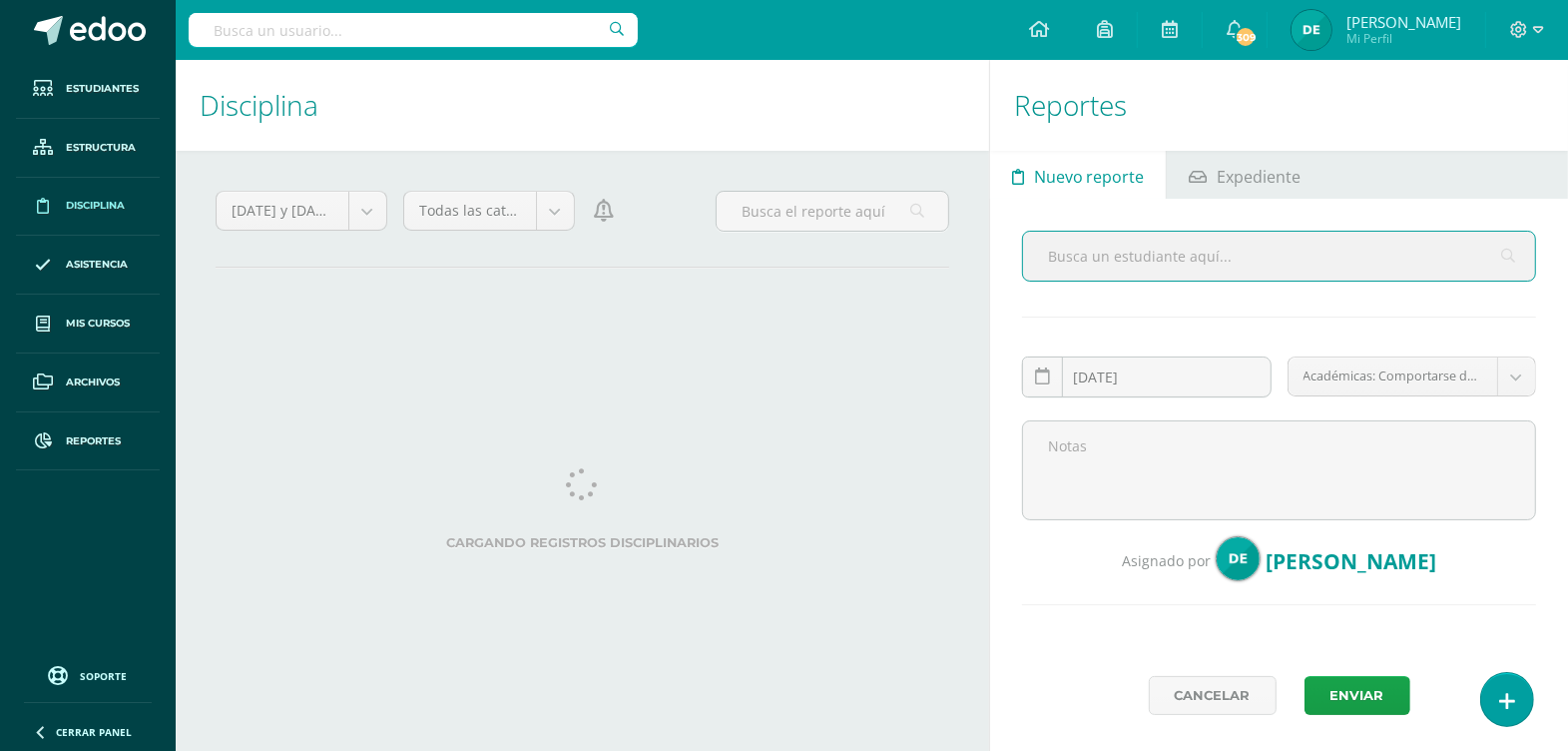 scroll, scrollTop: 0, scrollLeft: 0, axis: both 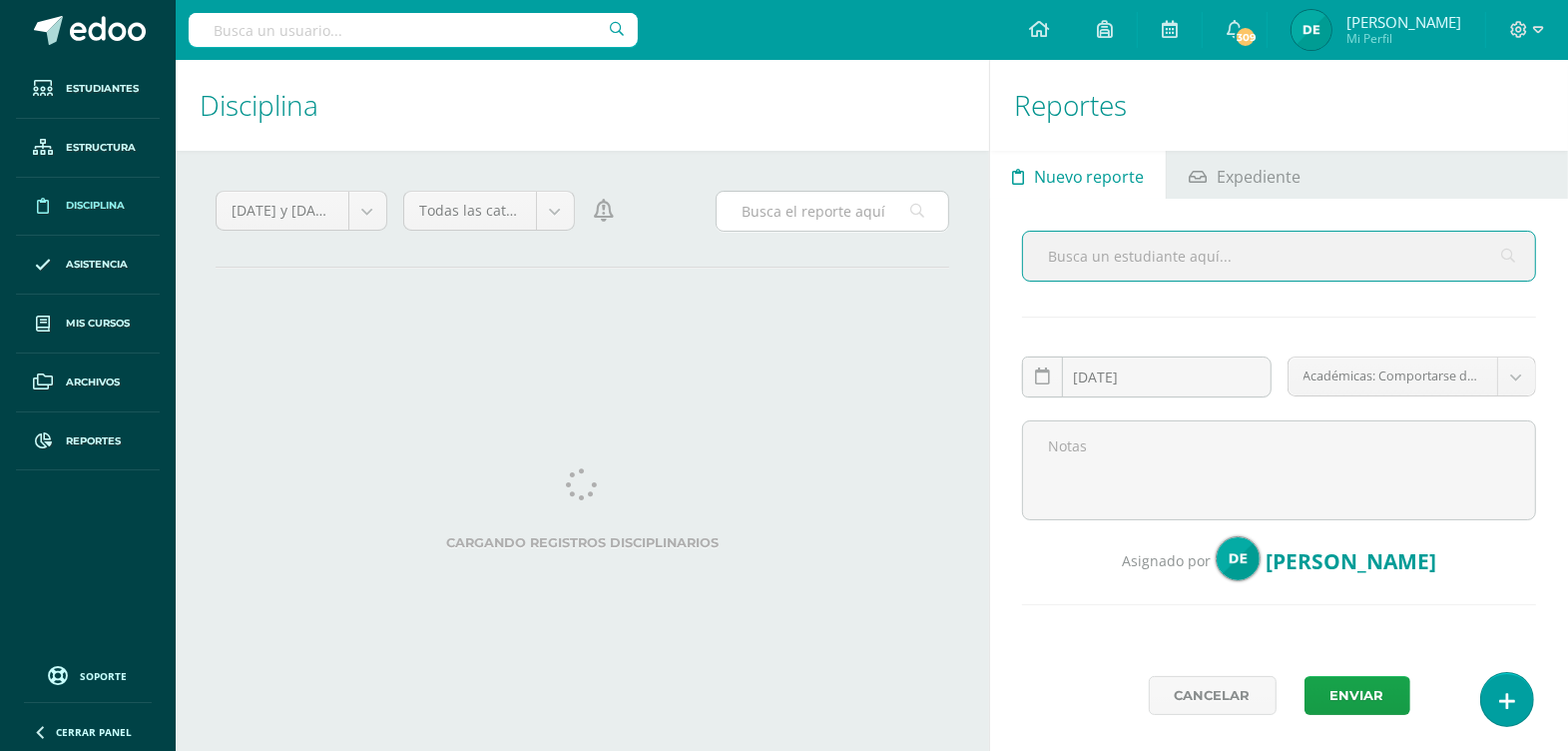 click at bounding box center [832, 211] 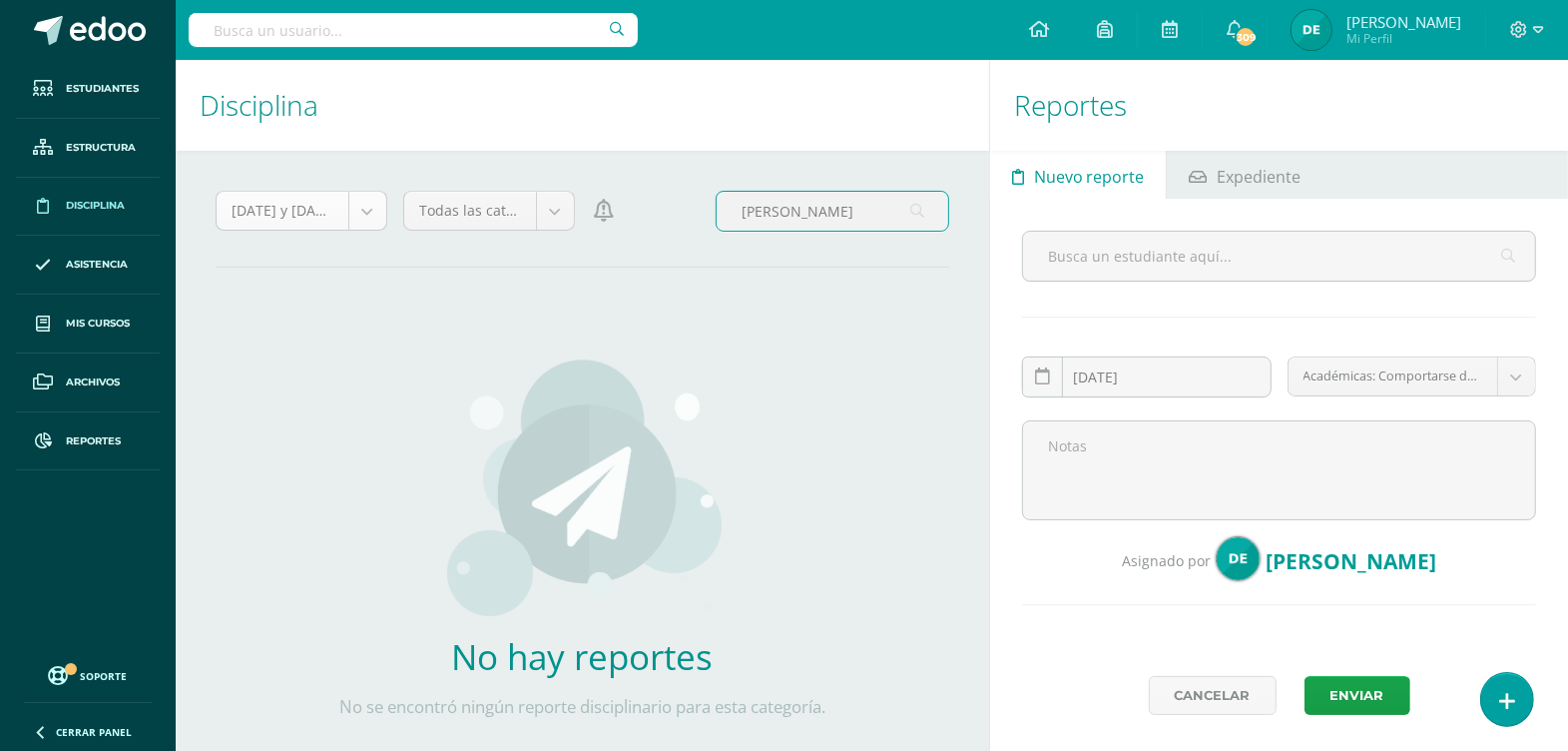 type on "[PERSON_NAME]" 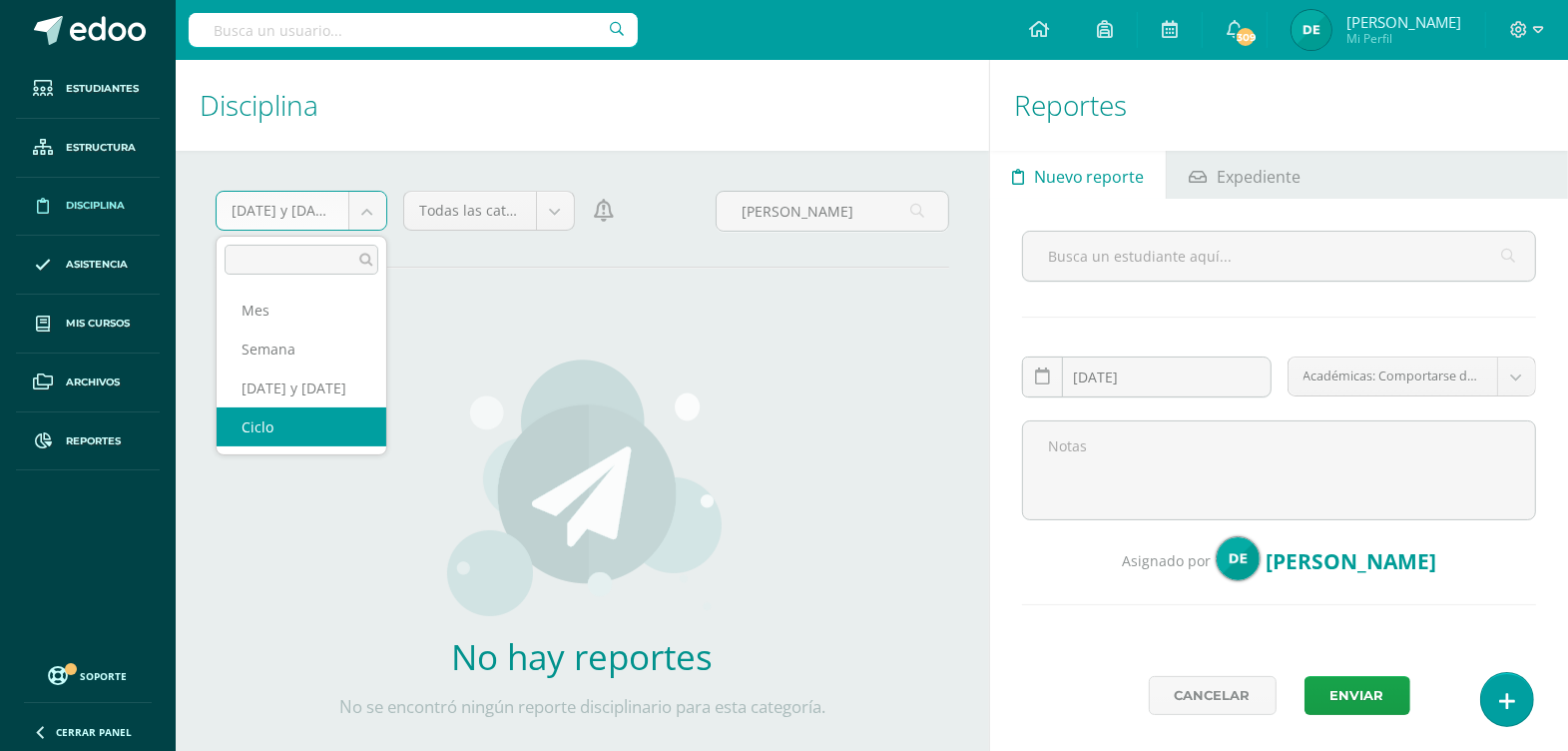 select on "cycle" 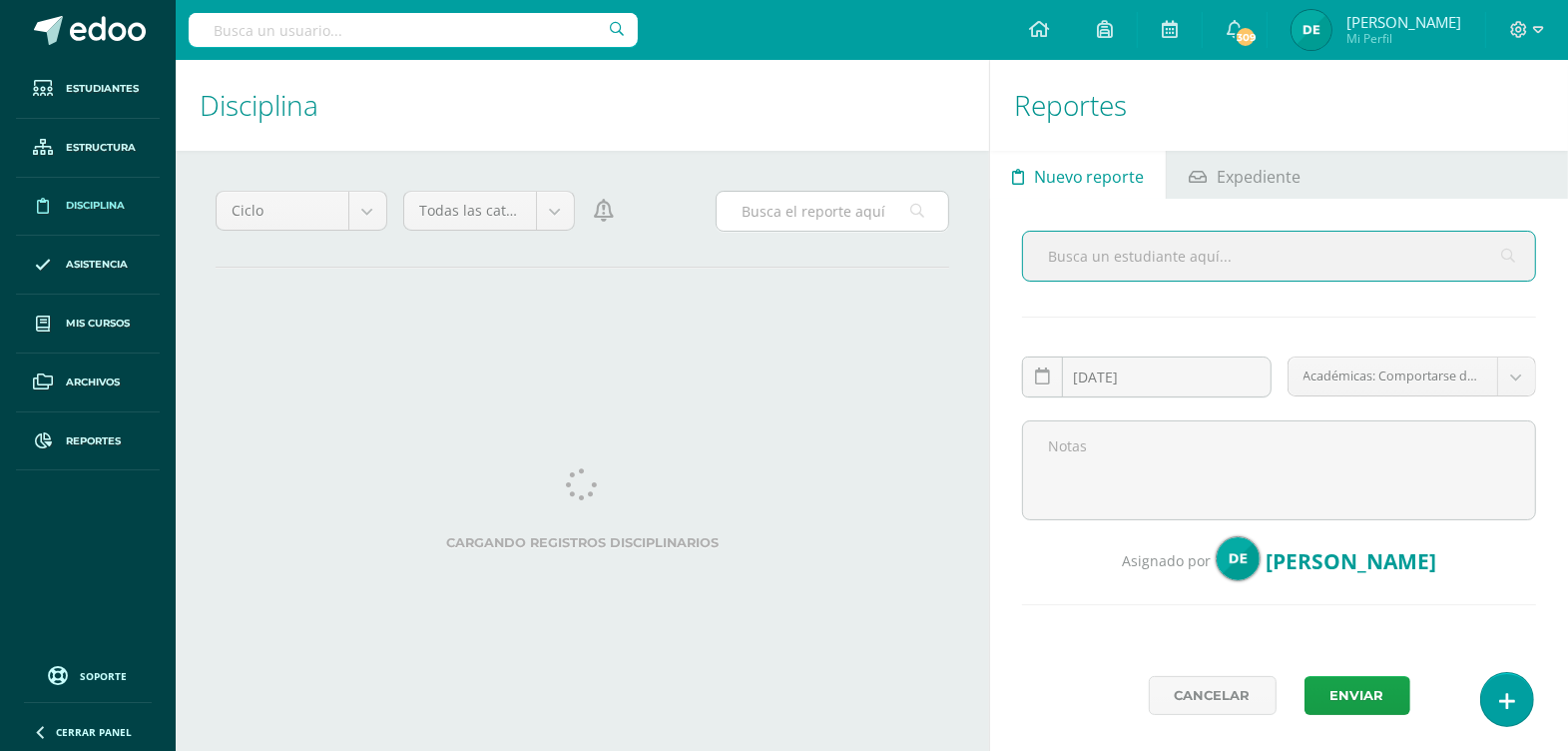 scroll, scrollTop: 0, scrollLeft: 0, axis: both 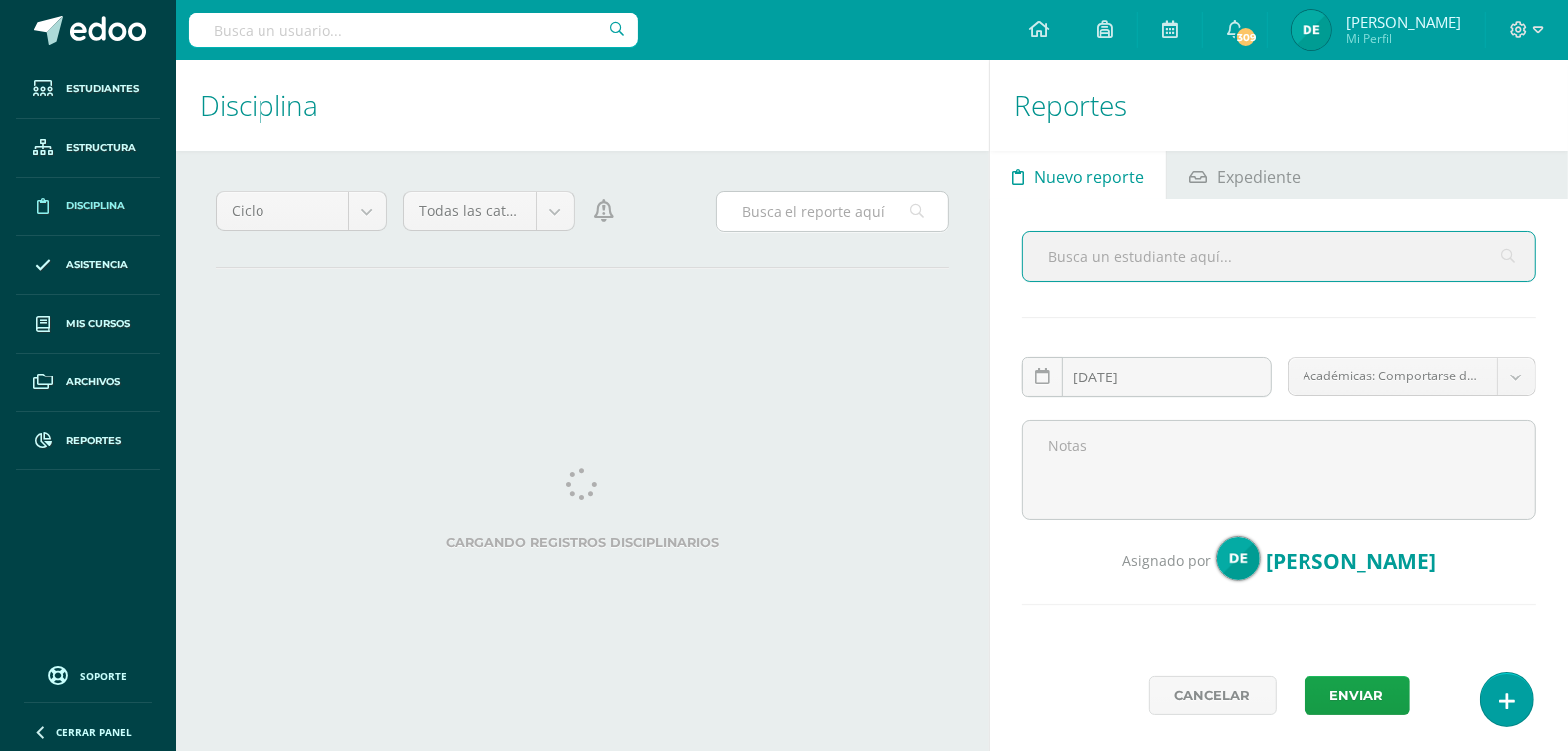 click at bounding box center [832, 211] 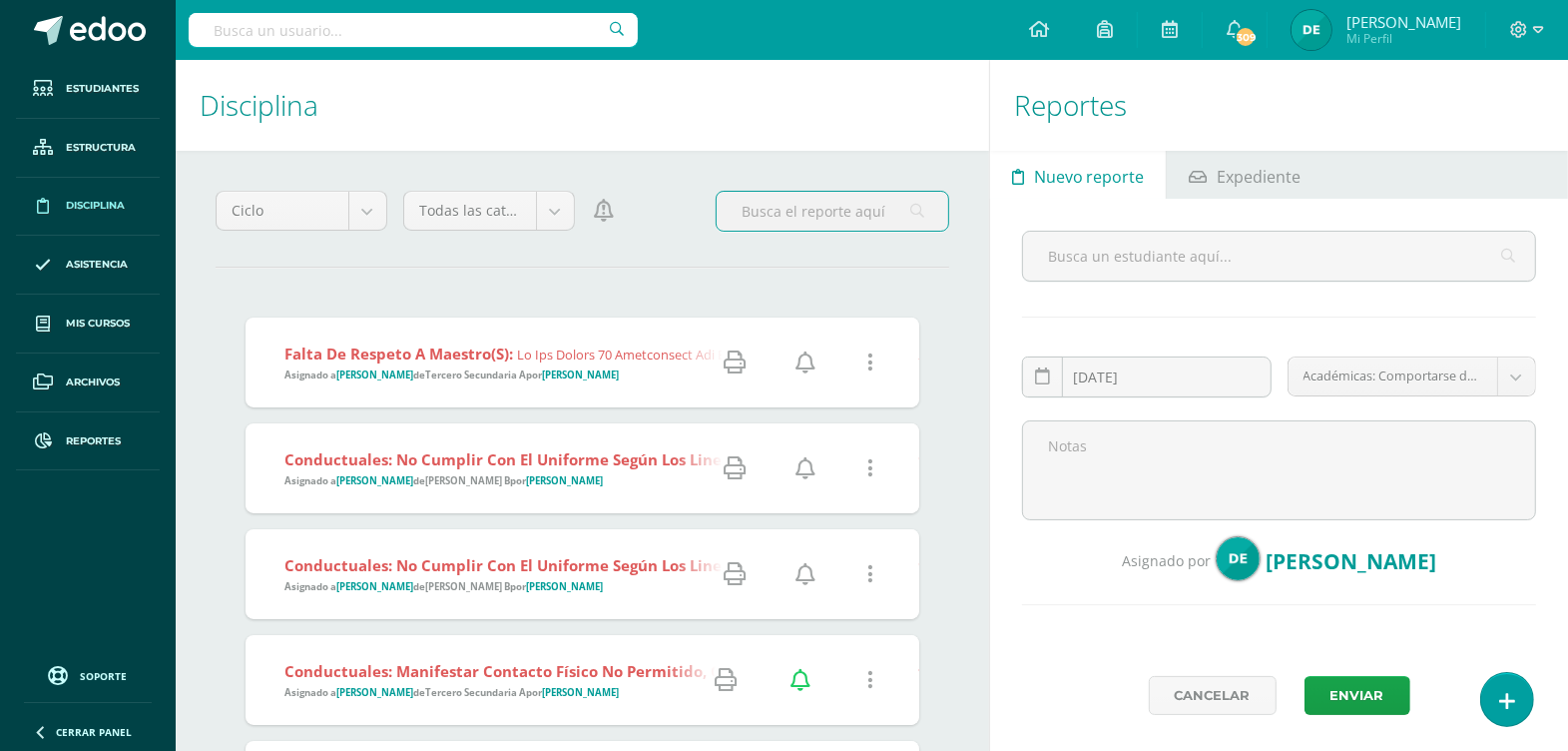 type on "[PERSON_NAME]" 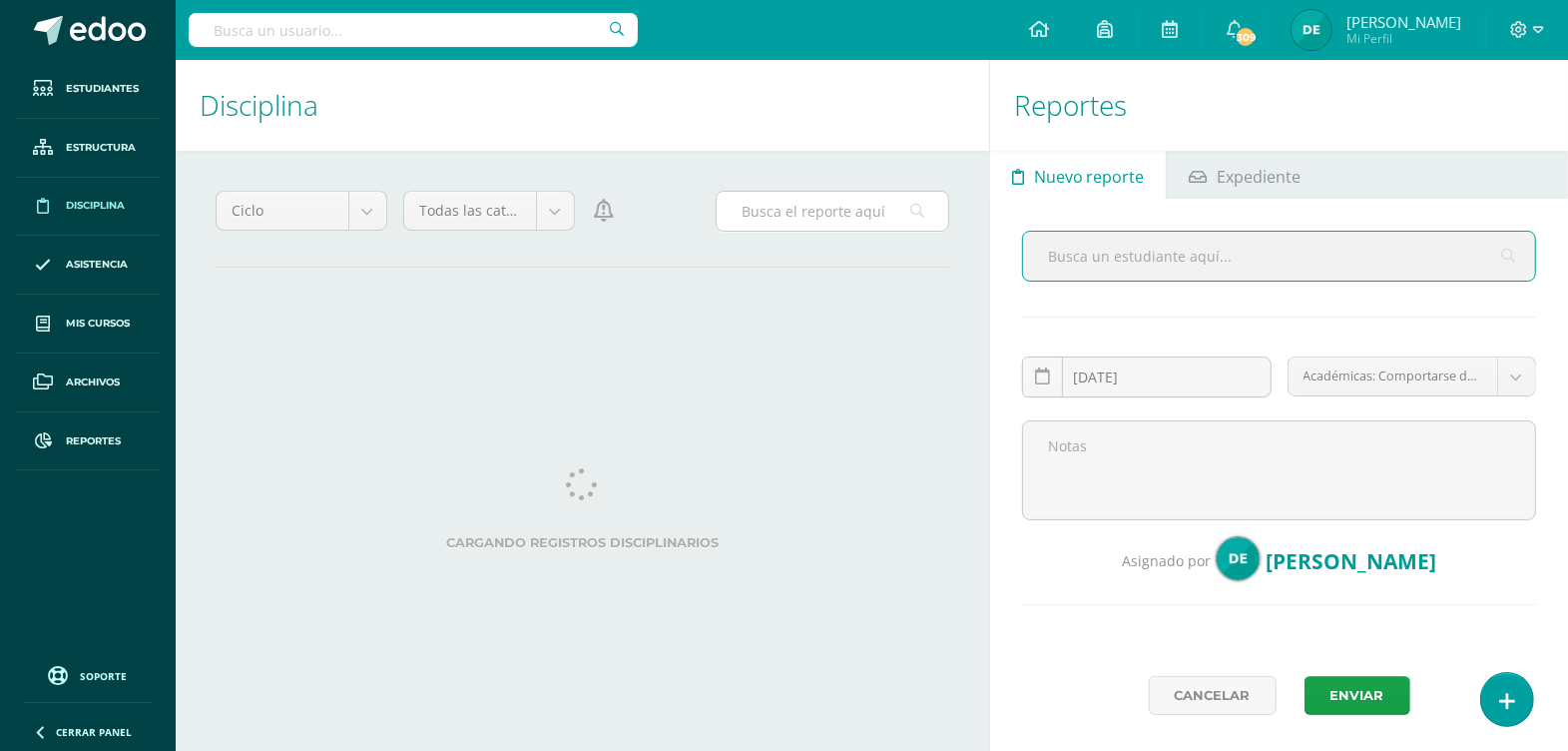 scroll, scrollTop: 0, scrollLeft: 0, axis: both 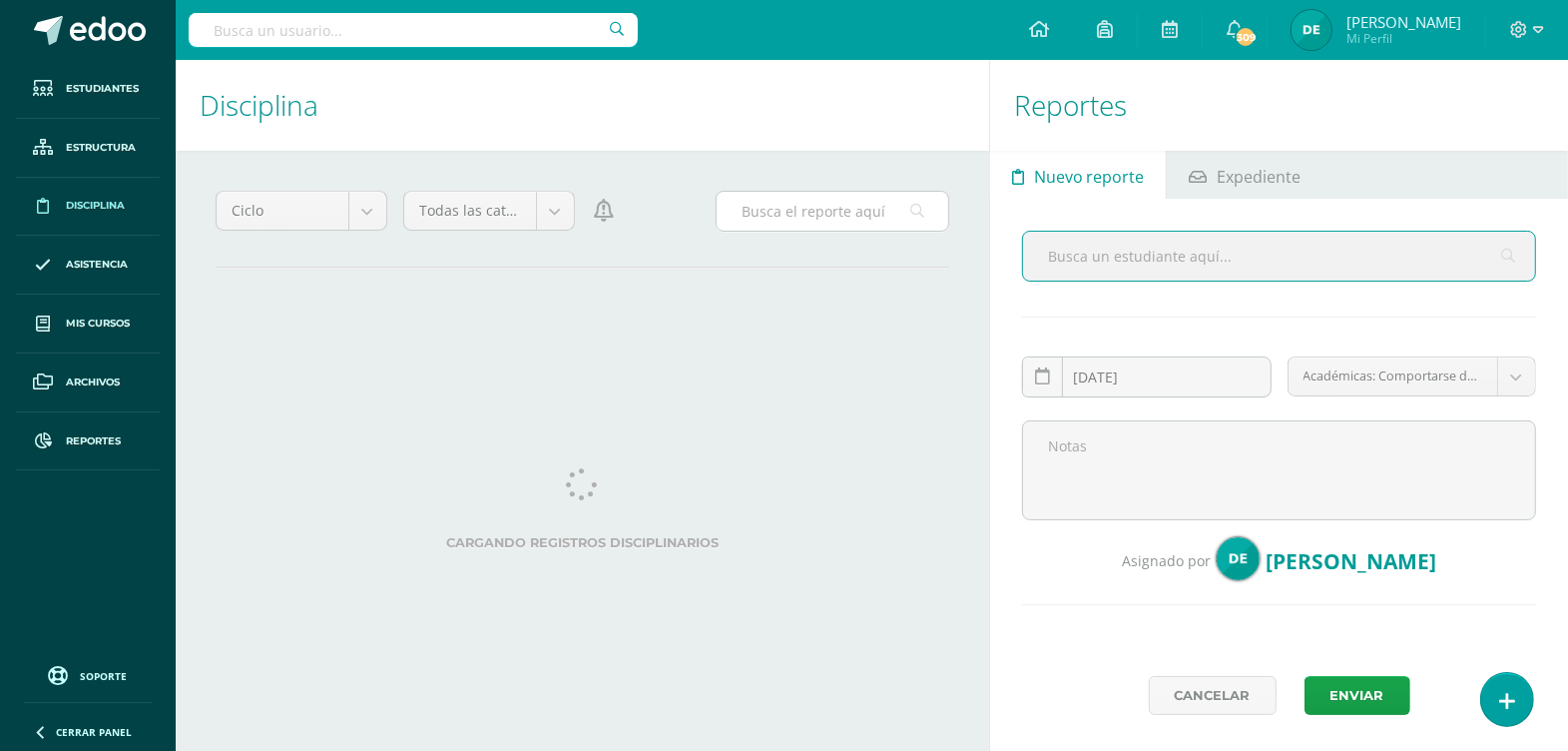 click at bounding box center [832, 211] 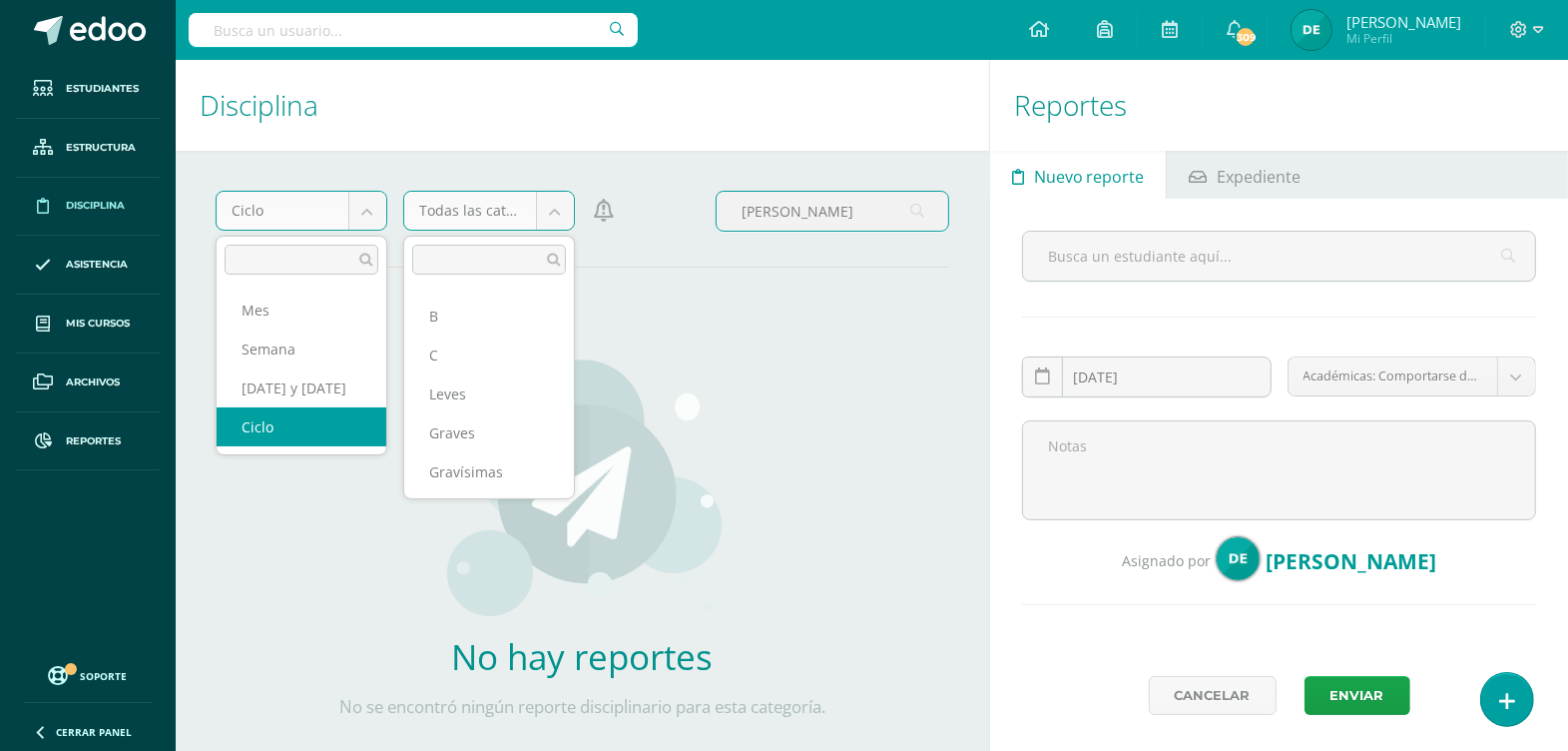 scroll, scrollTop: 32, scrollLeft: 0, axis: vertical 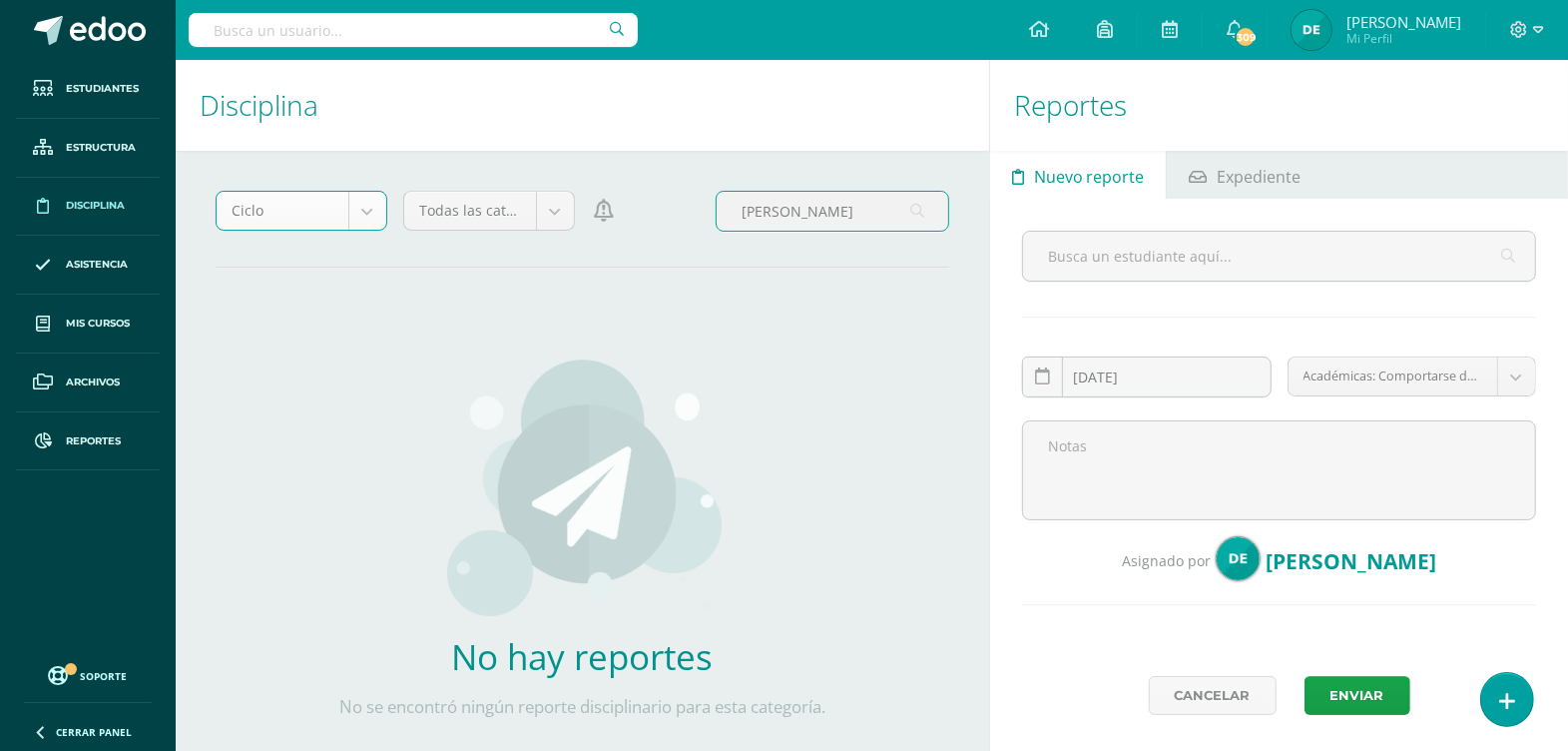 click on "[PERSON_NAME]" at bounding box center (832, 211) 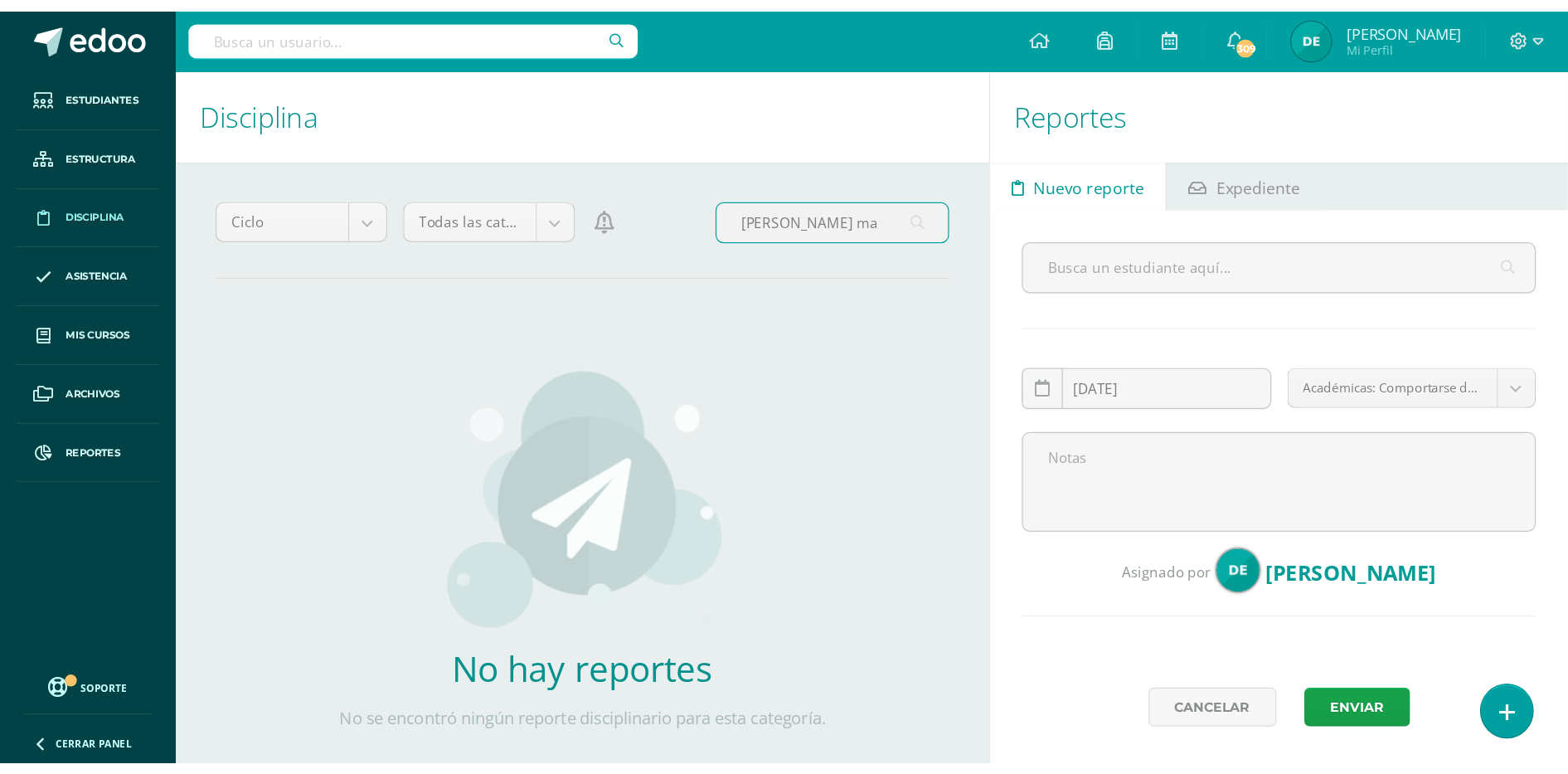 scroll, scrollTop: 0, scrollLeft: 0, axis: both 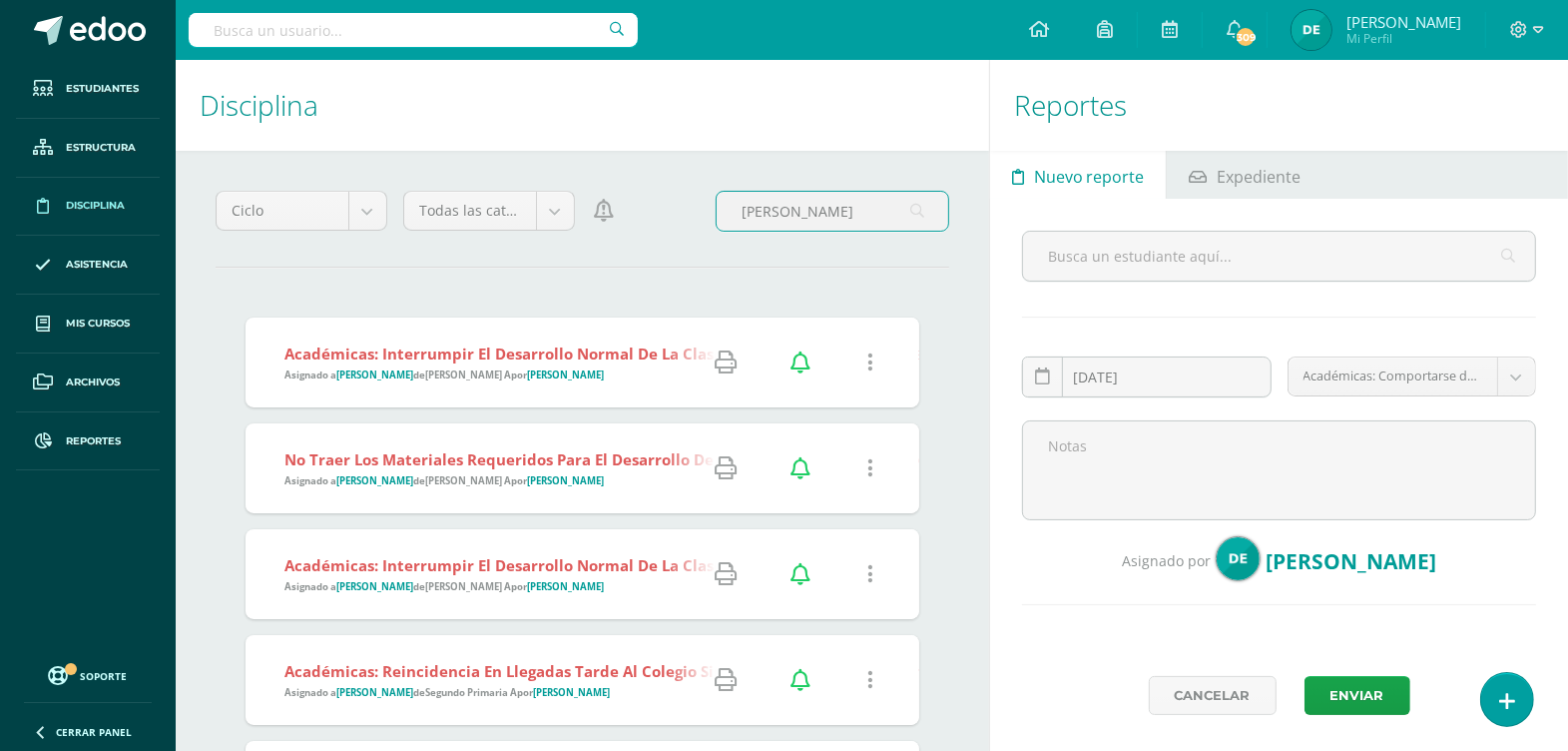 type on "[PERSON_NAME]" 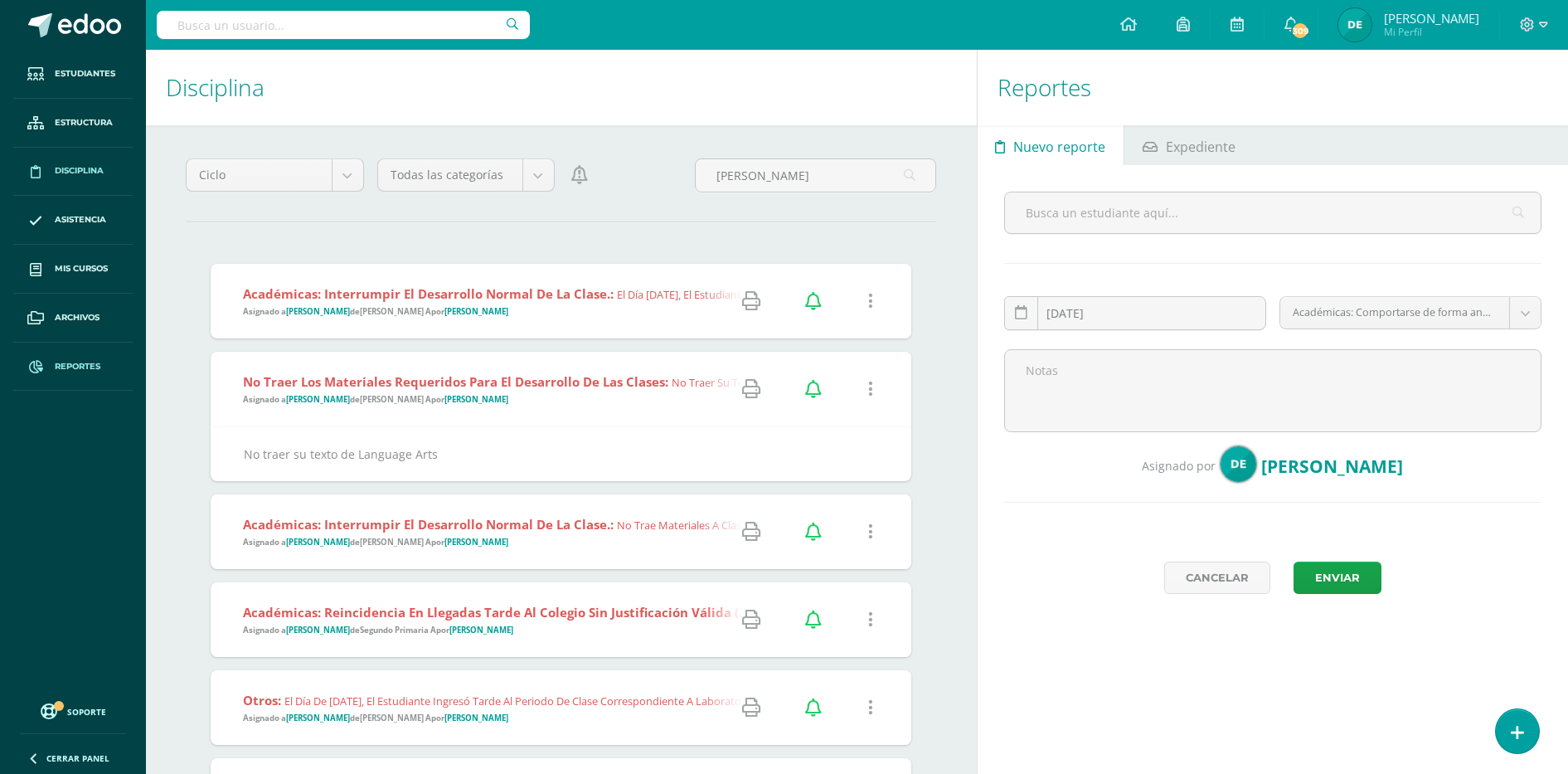click on "Reportes" at bounding box center (77, 367) 